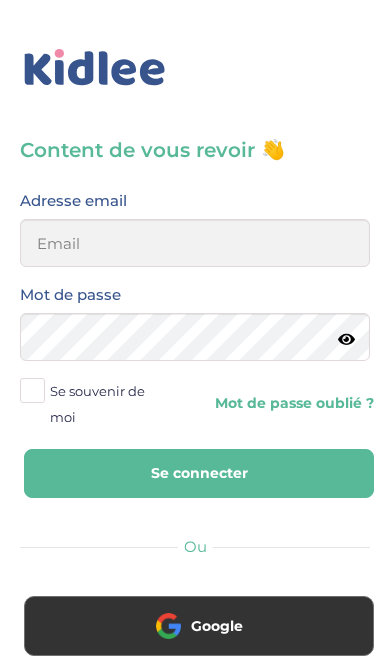 scroll, scrollTop: 0, scrollLeft: 0, axis: both 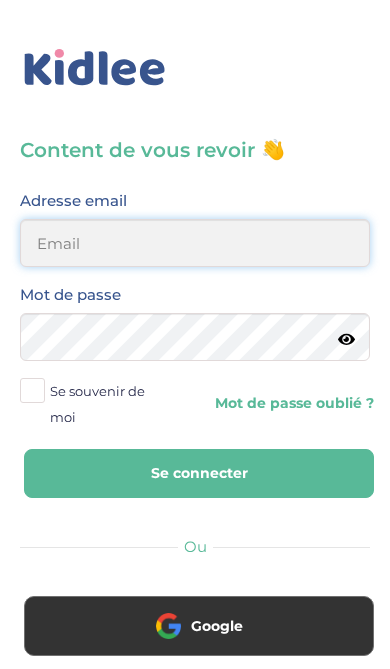 click at bounding box center [195, 243] 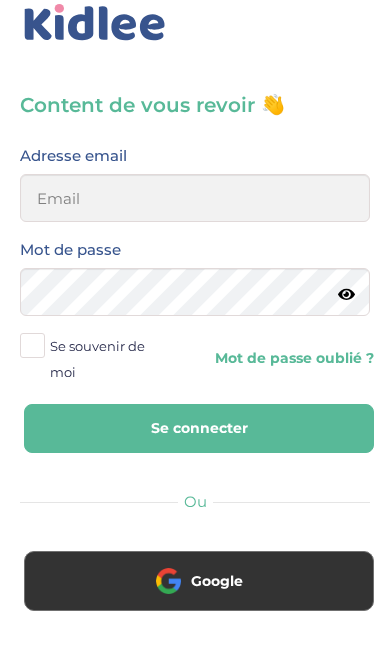 type on "adouni.marois.01.03@gmail.com" 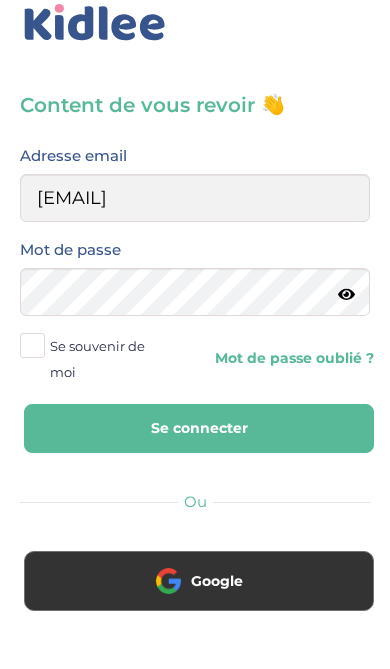 scroll, scrollTop: 45, scrollLeft: 0, axis: vertical 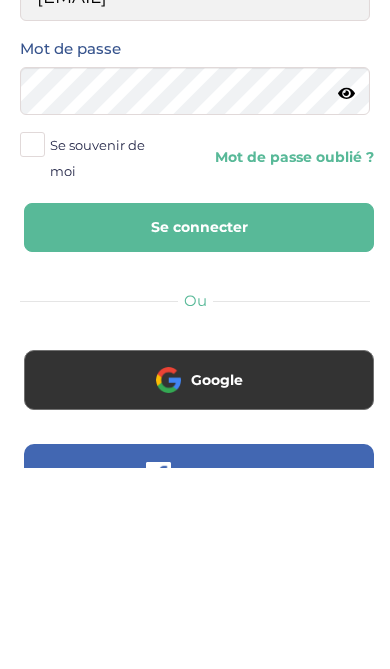 click on "Google" at bounding box center [199, 581] 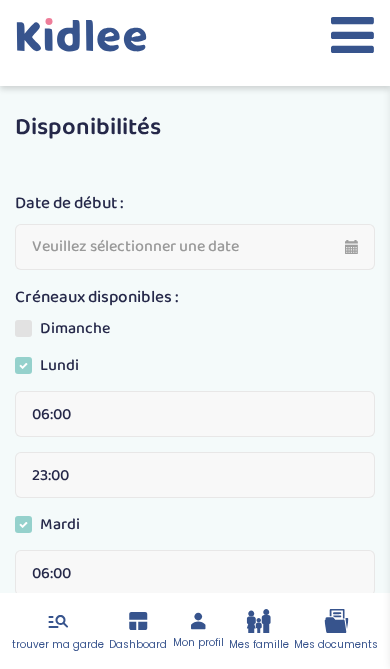scroll, scrollTop: 0, scrollLeft: 0, axis: both 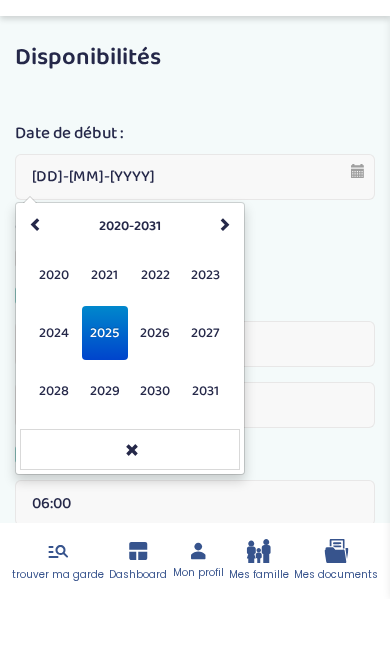 click on "Dimanche" at bounding box center [195, 335] 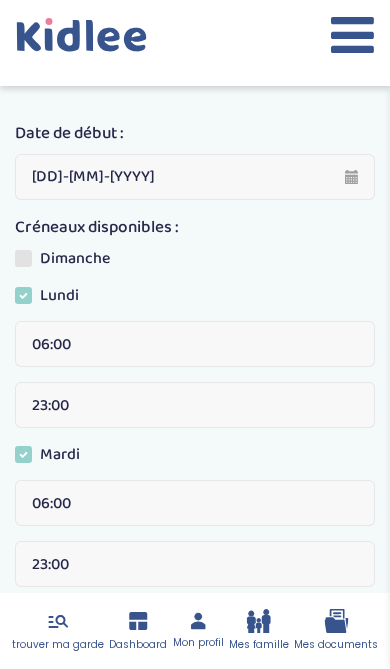 click on "08-08-2025" at bounding box center [195, 177] 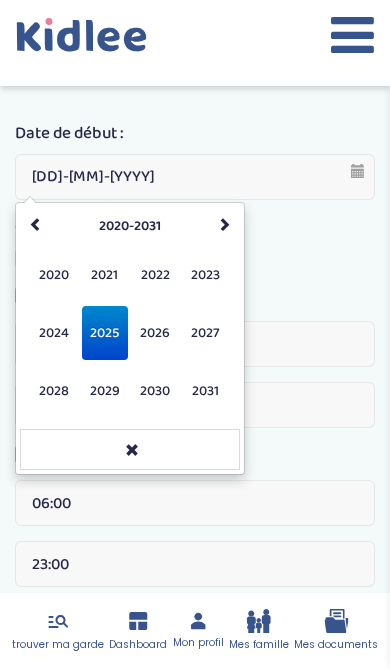 click on "2025" at bounding box center [105, 333] 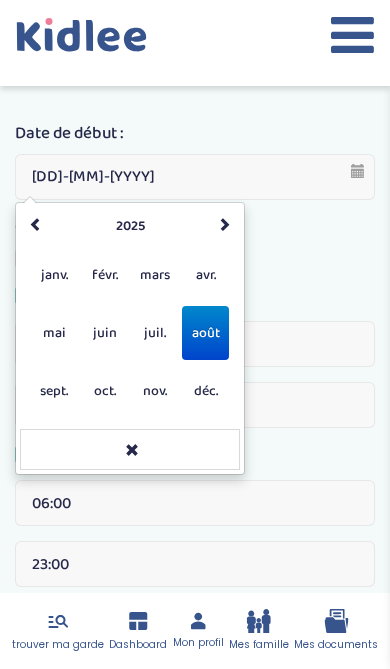click on "août" at bounding box center [205, 333] 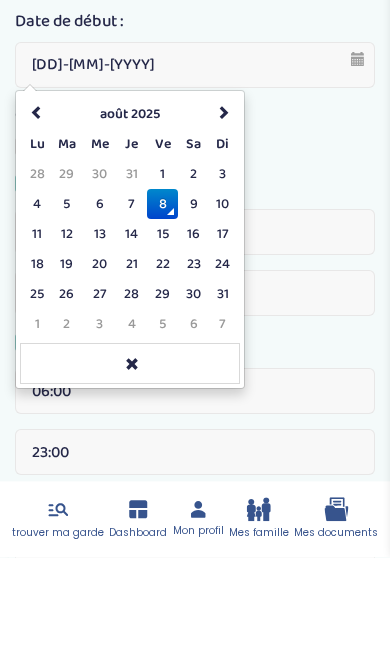 click on "31" at bounding box center [223, 406] 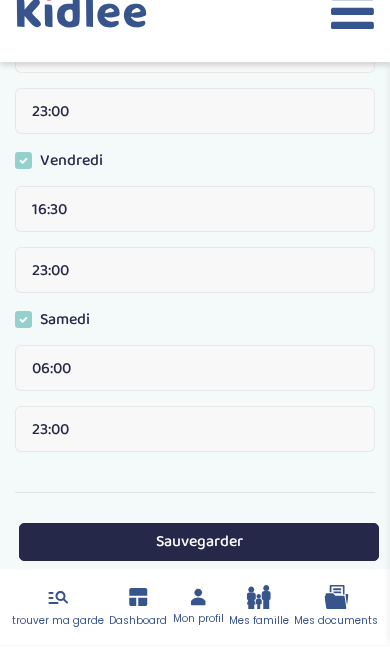 scroll, scrollTop: 817, scrollLeft: 0, axis: vertical 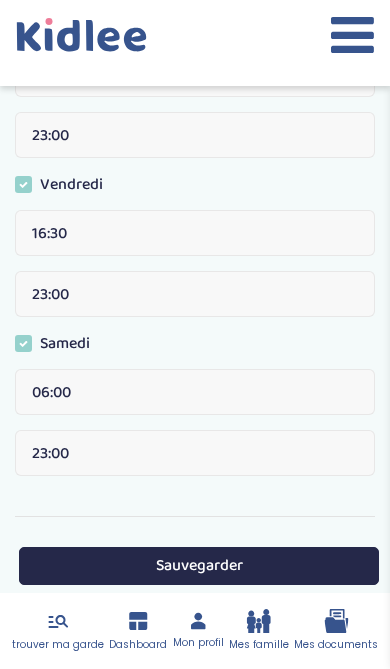 click on "Sauvegarder" at bounding box center (199, 565) 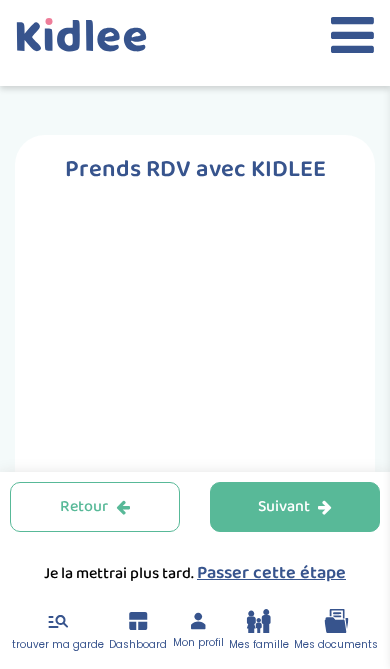 scroll, scrollTop: 0, scrollLeft: 0, axis: both 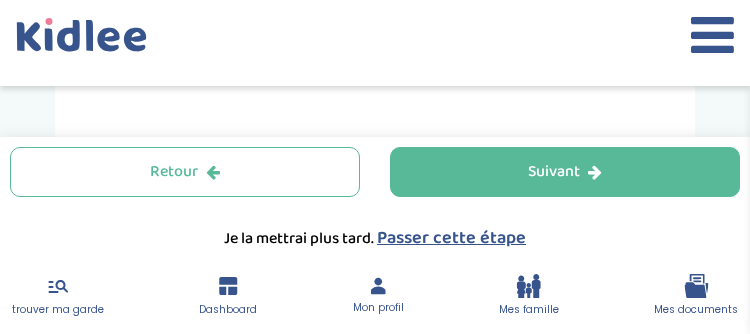 click on "Passer cette étape" at bounding box center [451, 238] 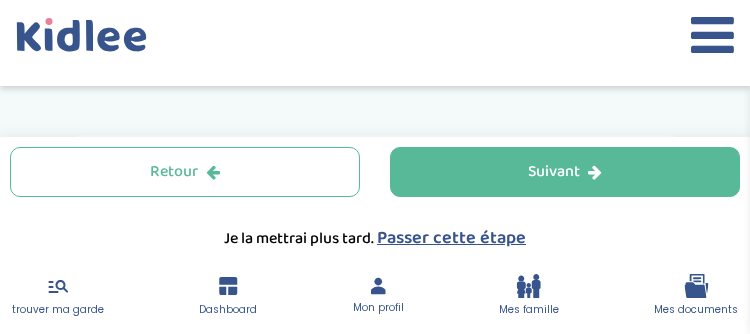 scroll, scrollTop: 0, scrollLeft: 0, axis: both 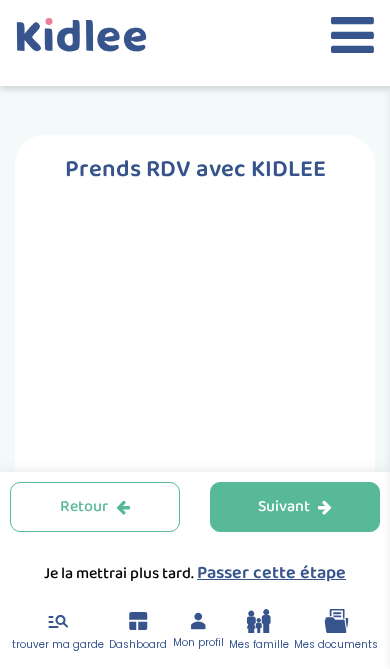 click at bounding box center [325, 507] 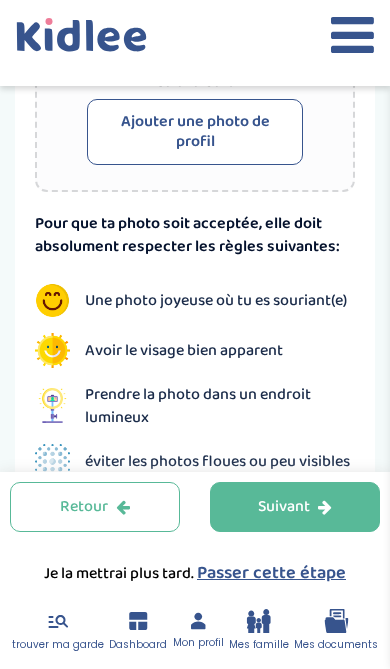 scroll, scrollTop: 670, scrollLeft: 0, axis: vertical 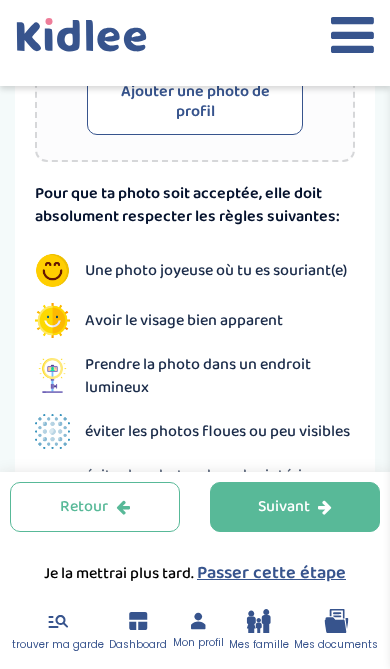 click on "Indique nous ta situation administrative
Type de document d identité
Sélectionne   Carte d identité française ou Passeport français daté de moins de [YEAR] ans
Carte d identité européenne ou Passeport européen (27 pays concernés)
Titre de séjour
Autre
Je suis intéressé(e) par :   *choix multiples possibles*                                                                                                                                                                                                                   Gardes régulières en sorties d écol es         À partir de 2 soirs disponibles/semaine                                                                                                                                     Gardes pendant les vacances scolaires" at bounding box center [195, 102] 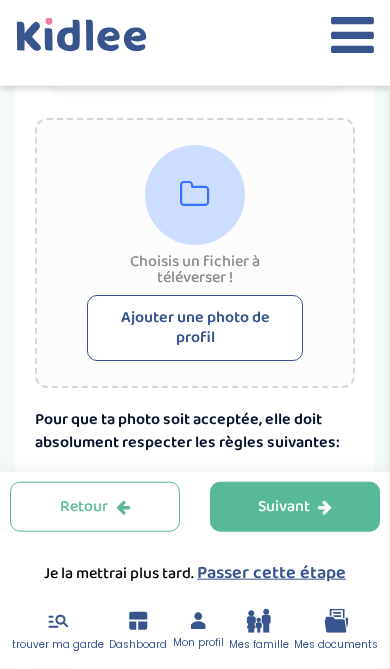 scroll, scrollTop: 447, scrollLeft: 0, axis: vertical 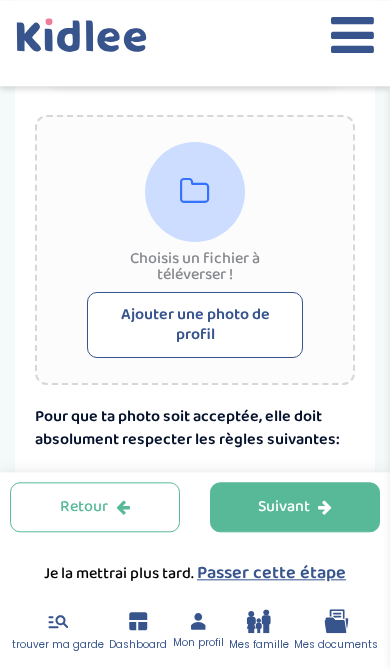 click on "Ajouter une photo de profil" at bounding box center (195, 325) 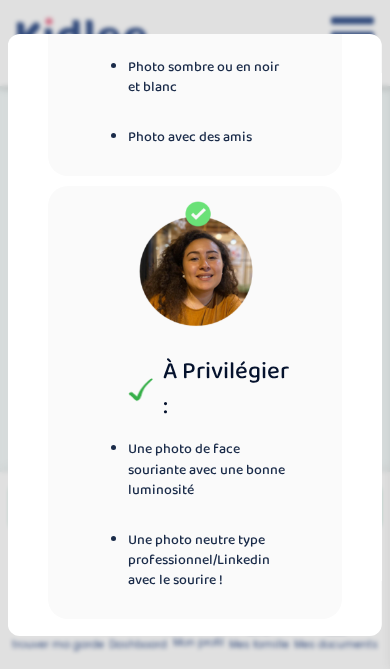 scroll, scrollTop: 469, scrollLeft: 0, axis: vertical 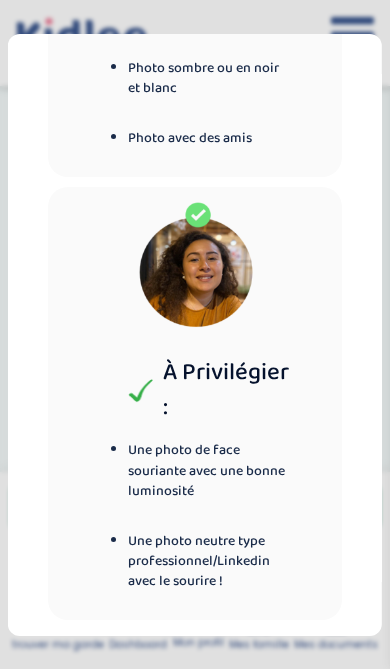 click on "J’ai compris" at bounding box center [195, 681] 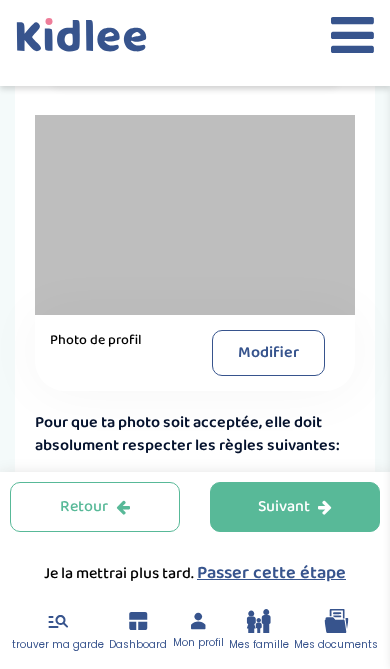 click on "Modifier" at bounding box center (268, 353) 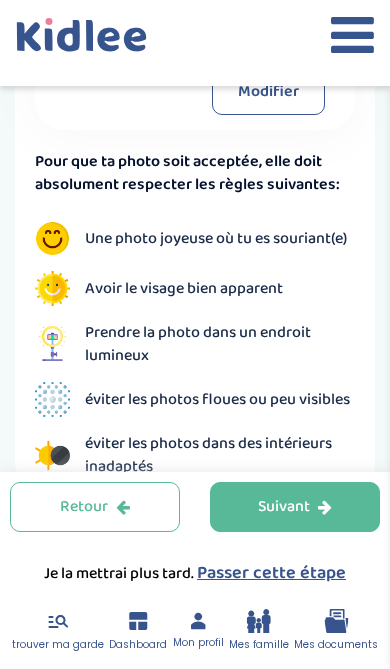scroll, scrollTop: 791, scrollLeft: 0, axis: vertical 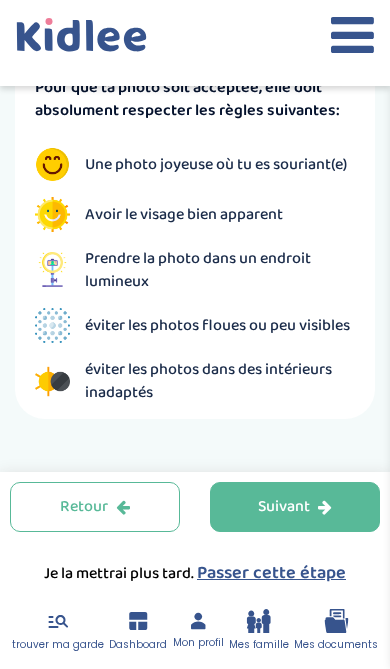 click at bounding box center [325, 507] 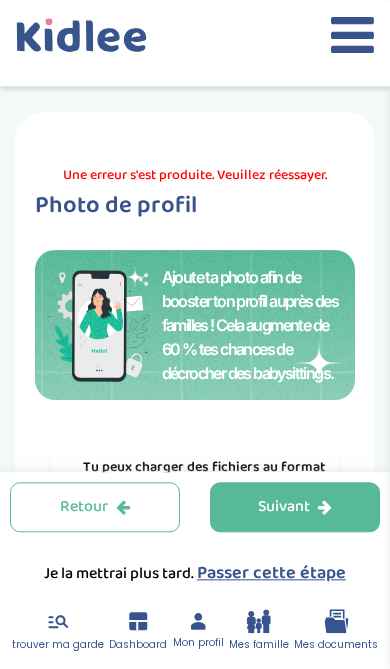 scroll, scrollTop: 0, scrollLeft: 0, axis: both 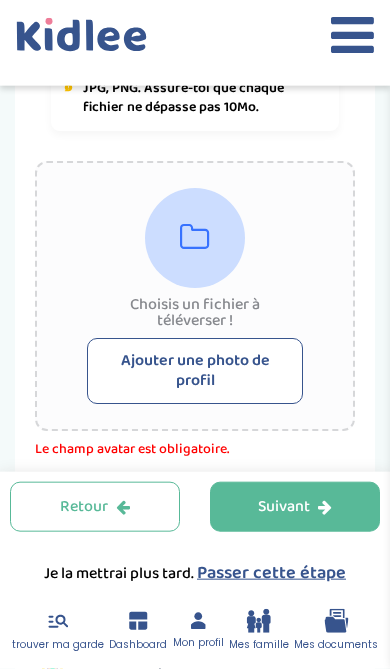click on "Ajouter une photo de profil" at bounding box center (195, 371) 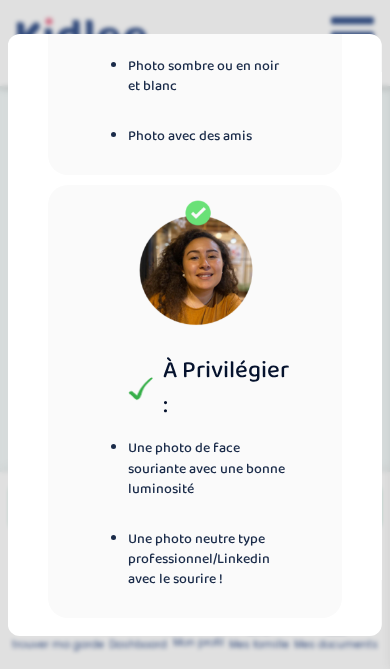 scroll, scrollTop: 469, scrollLeft: 0, axis: vertical 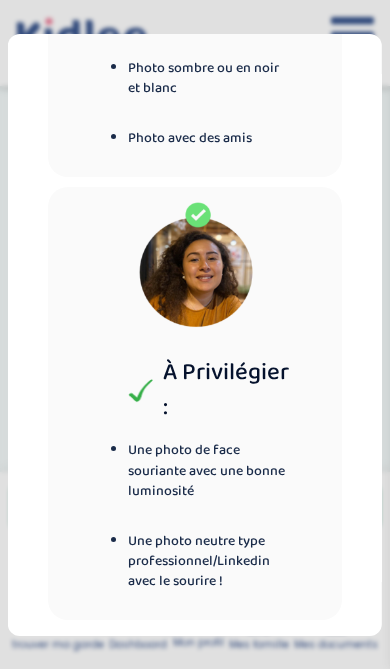 click at bounding box center (238, 681) 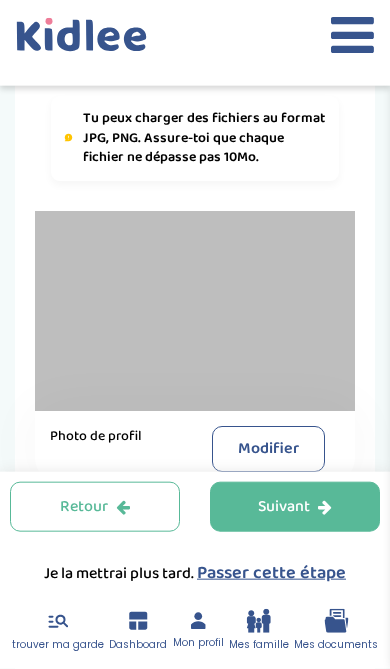 scroll, scrollTop: 360, scrollLeft: 0, axis: vertical 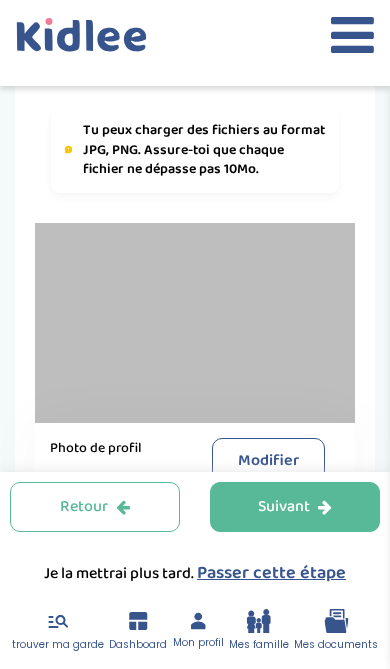 click at bounding box center [195, 323] 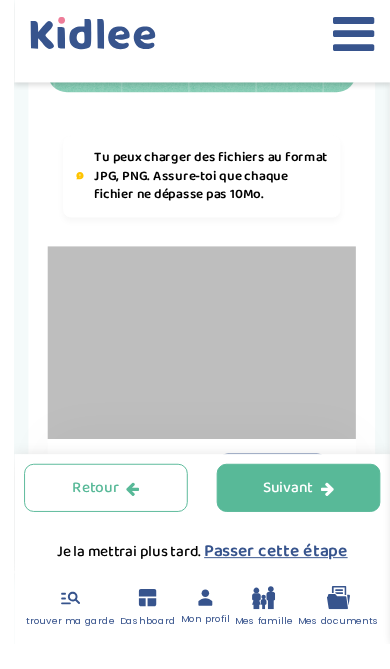 scroll, scrollTop: 328, scrollLeft: 0, axis: vertical 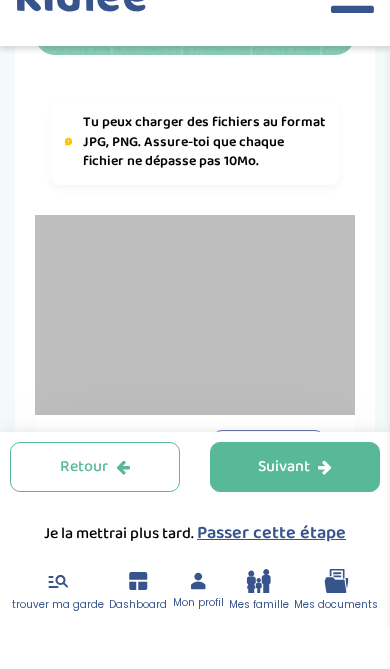 click on "Retour
Suivant
Je la mettrai plus tard.
Passer cette étape" at bounding box center (195, 534) 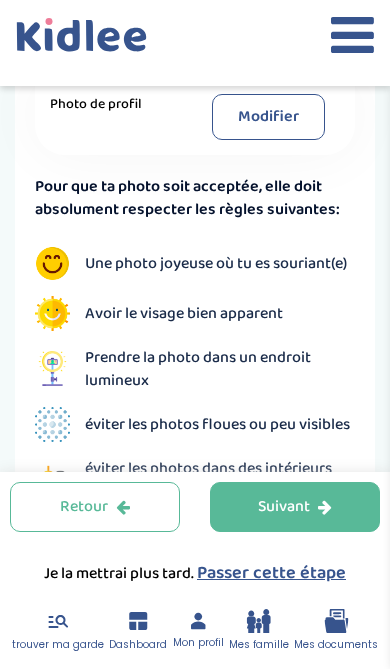 click on "Suivant" at bounding box center (295, 507) 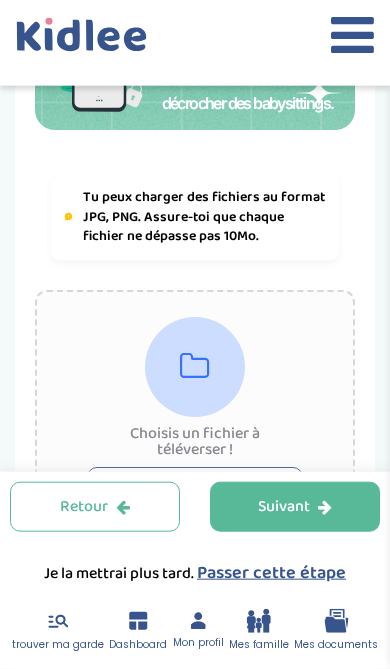 scroll, scrollTop: 294, scrollLeft: 0, axis: vertical 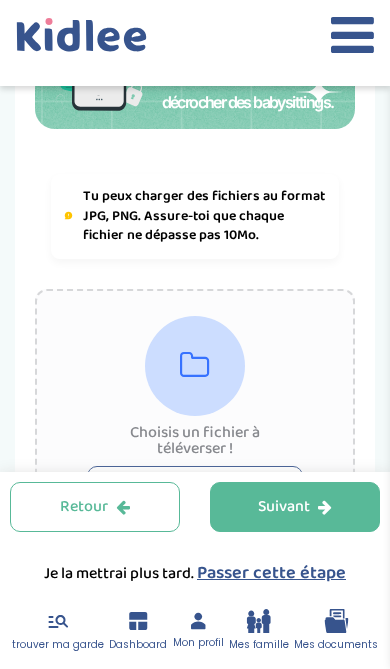 click on "Ajouter une photo de profil" at bounding box center [195, 499] 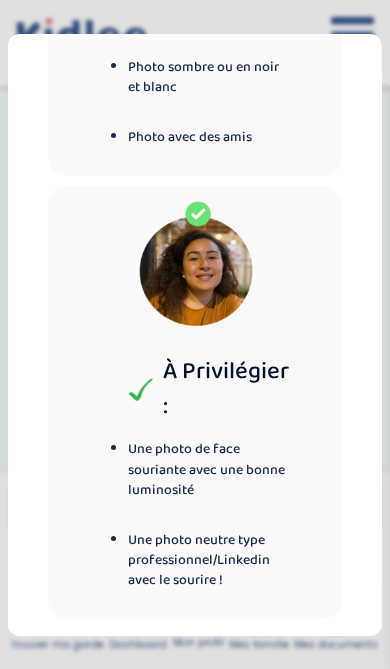 scroll, scrollTop: 469, scrollLeft: 0, axis: vertical 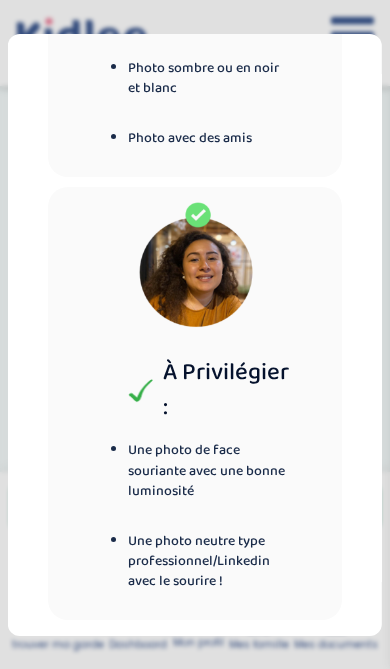 click on "J’ai compris" at bounding box center [195, 681] 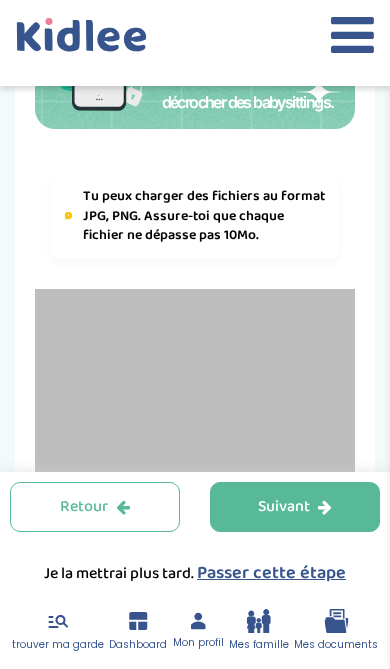 click on "Suivant" at bounding box center [295, 507] 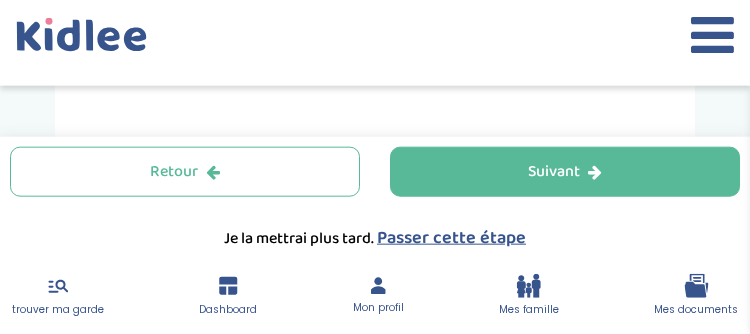 scroll, scrollTop: 152, scrollLeft: 0, axis: vertical 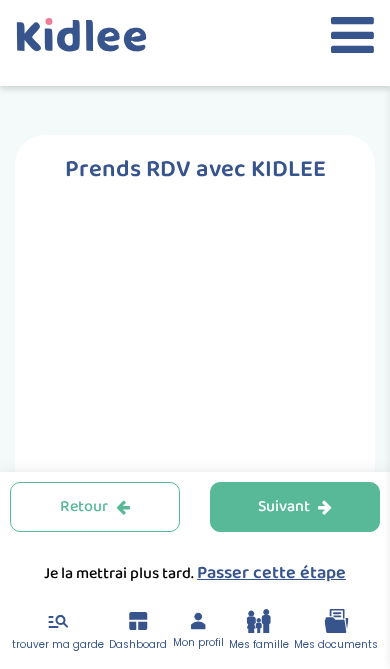 click on "Passer cette étape" at bounding box center [271, 573] 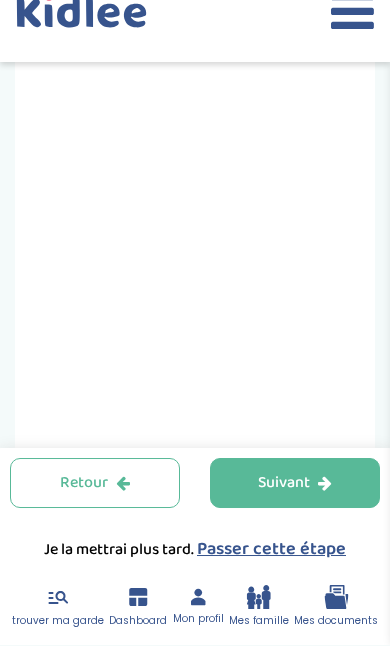 scroll, scrollTop: 623, scrollLeft: 0, axis: vertical 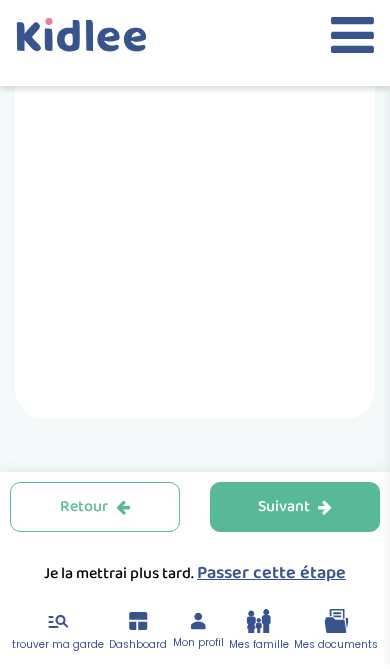 click 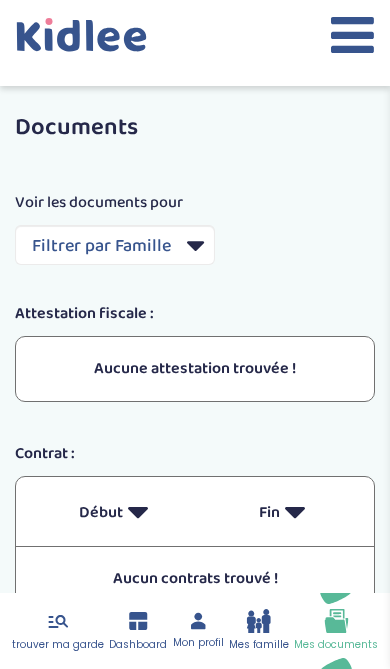 scroll, scrollTop: 0, scrollLeft: 0, axis: both 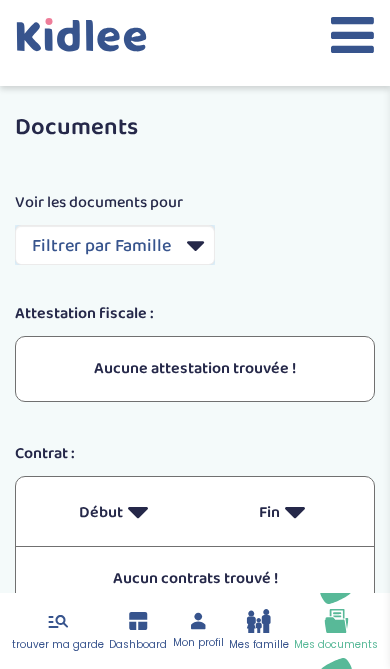 click on "Filtrer par Famille" at bounding box center [115, 245] 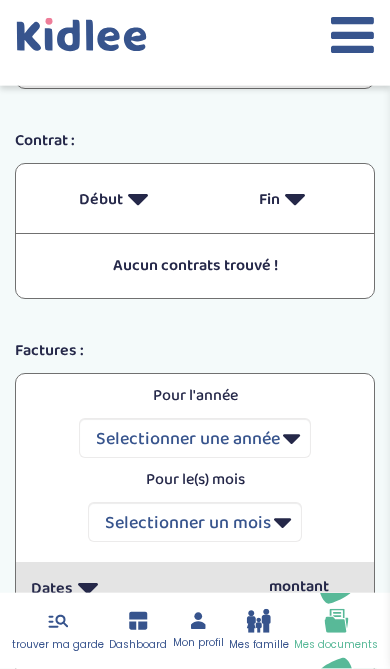 scroll, scrollTop: 314, scrollLeft: 0, axis: vertical 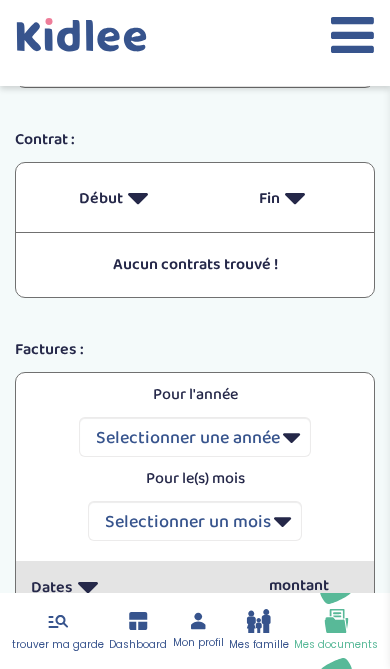 click 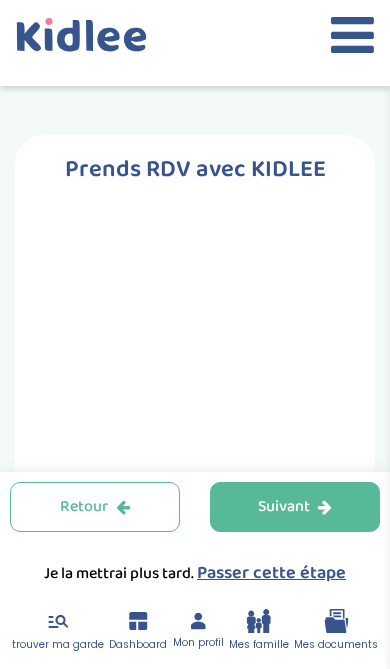 scroll, scrollTop: 0, scrollLeft: 0, axis: both 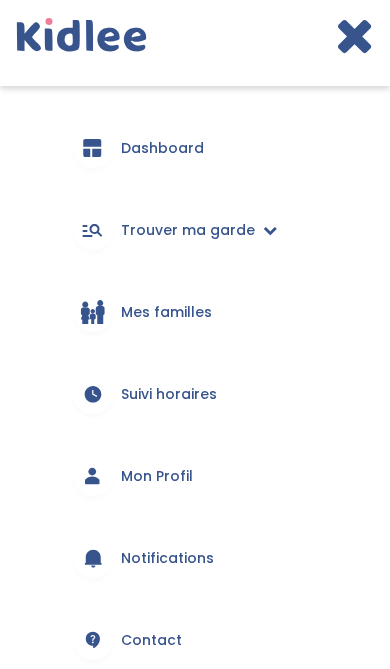 click at bounding box center (354, 35) 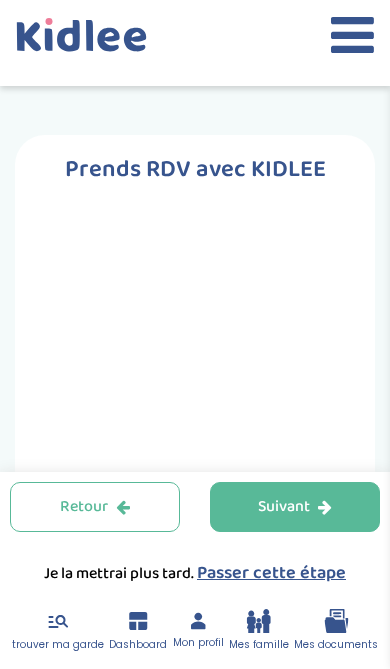 scroll, scrollTop: 0, scrollLeft: 0, axis: both 